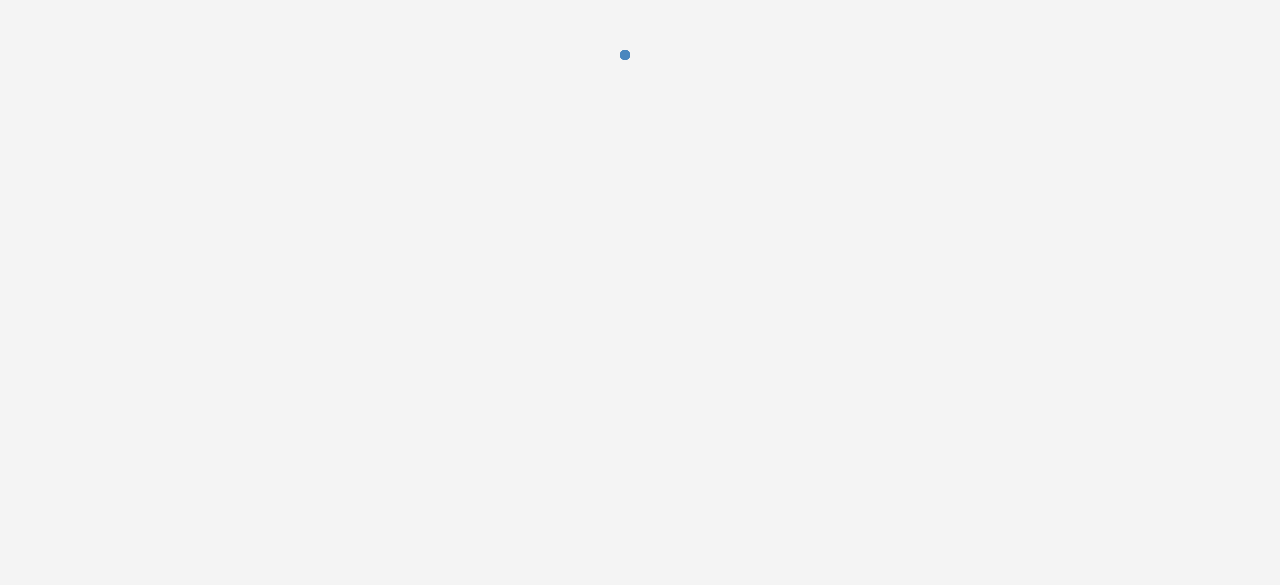 scroll, scrollTop: 0, scrollLeft: 0, axis: both 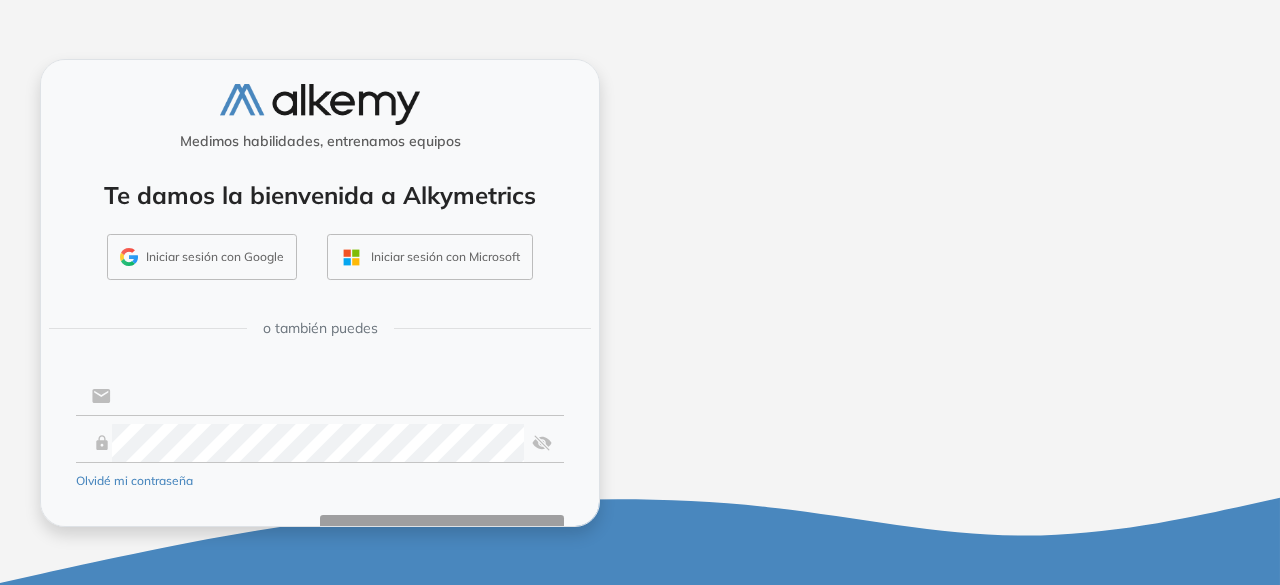 type on "**********" 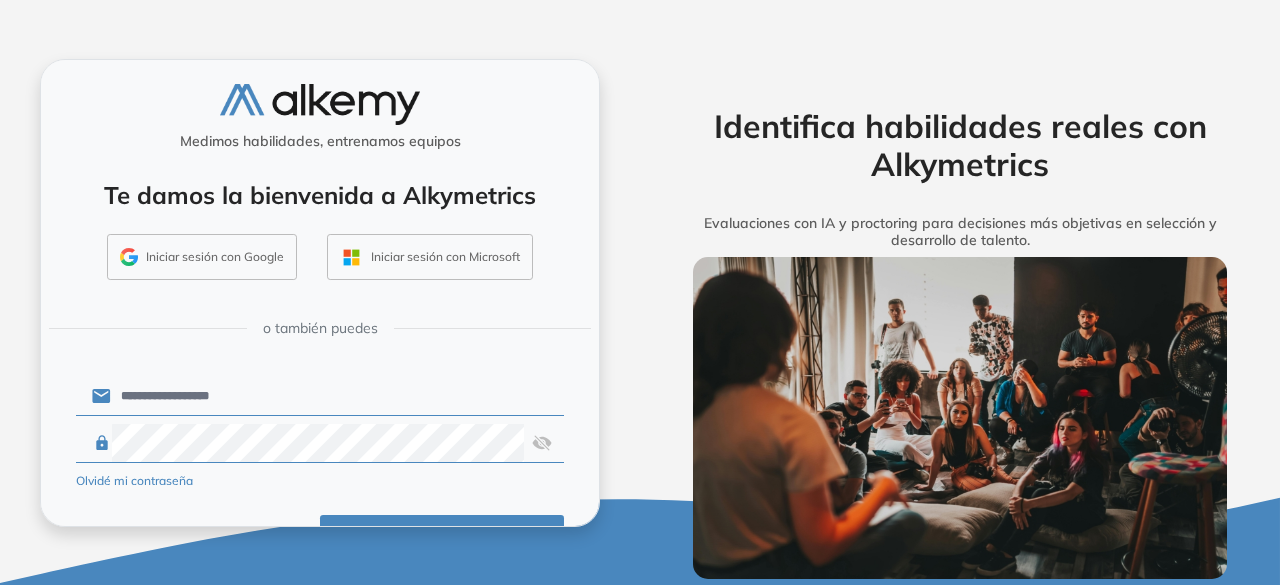 click on "Iniciar sesión" at bounding box center [442, 534] 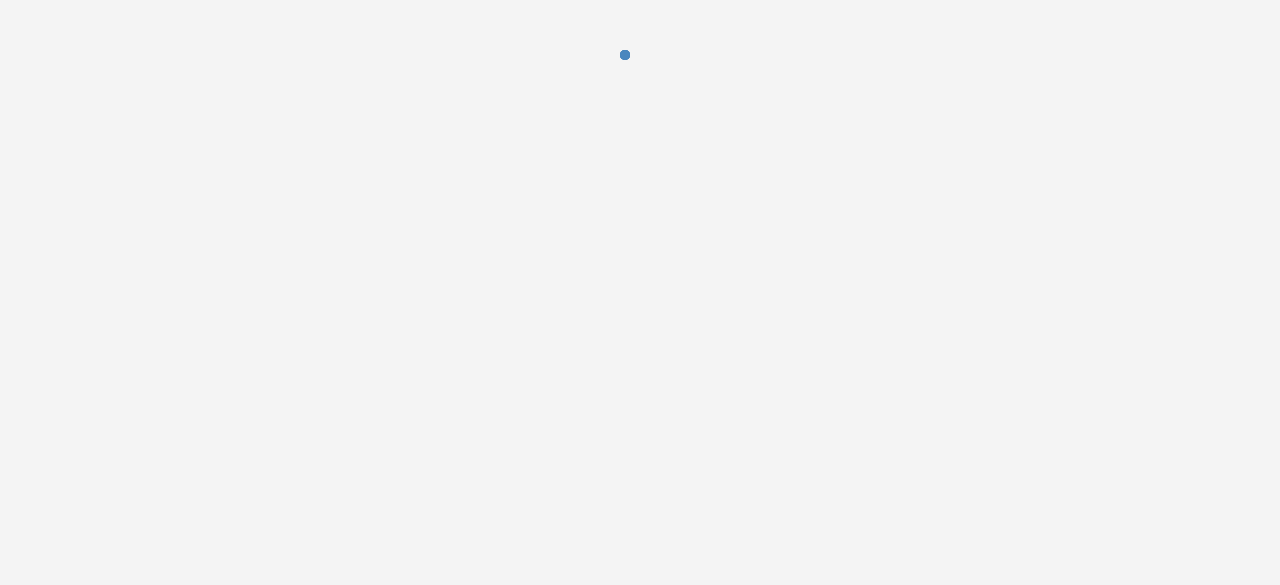 scroll, scrollTop: 0, scrollLeft: 0, axis: both 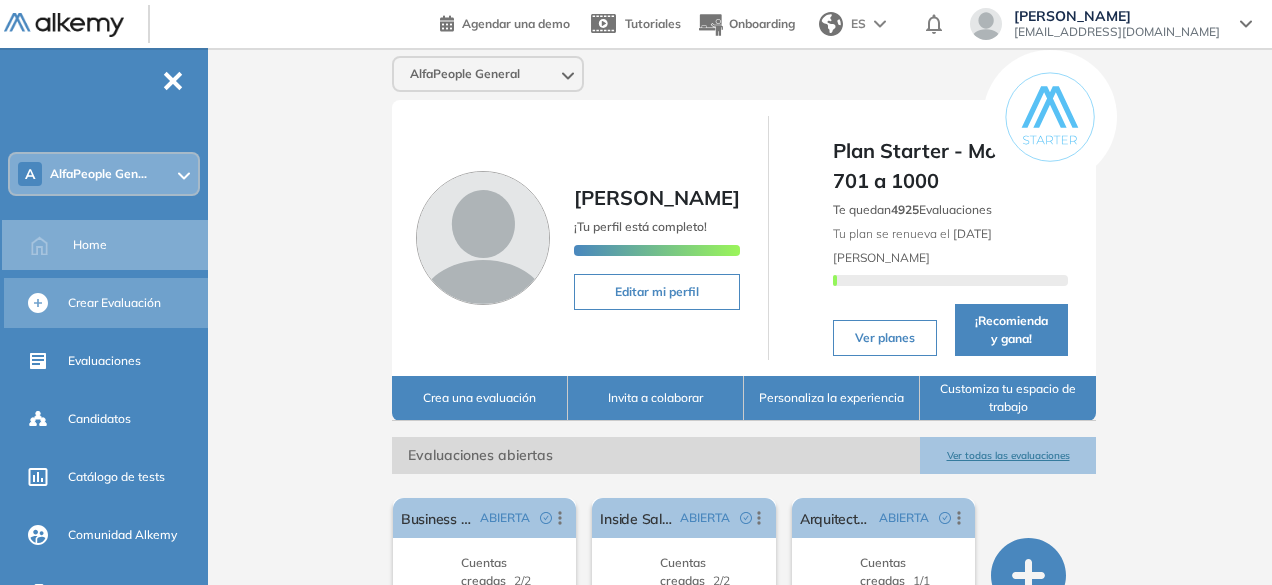 drag, startPoint x: 0, startPoint y: 0, endPoint x: 96, endPoint y: 299, distance: 314.03345 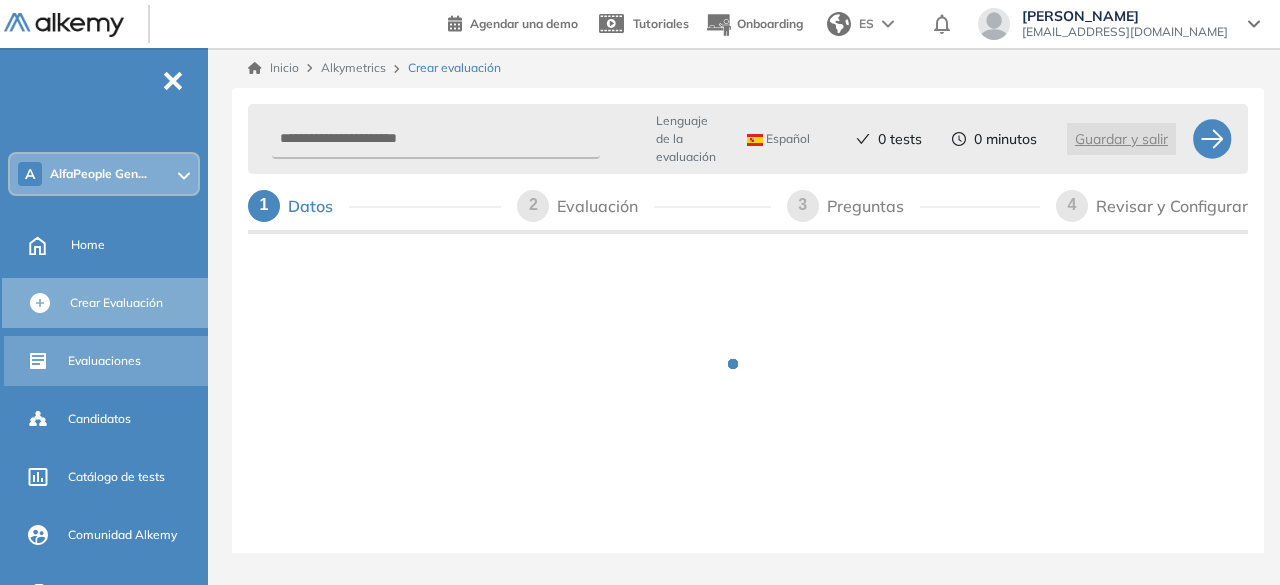 click on "Evaluaciones" at bounding box center [136, 361] 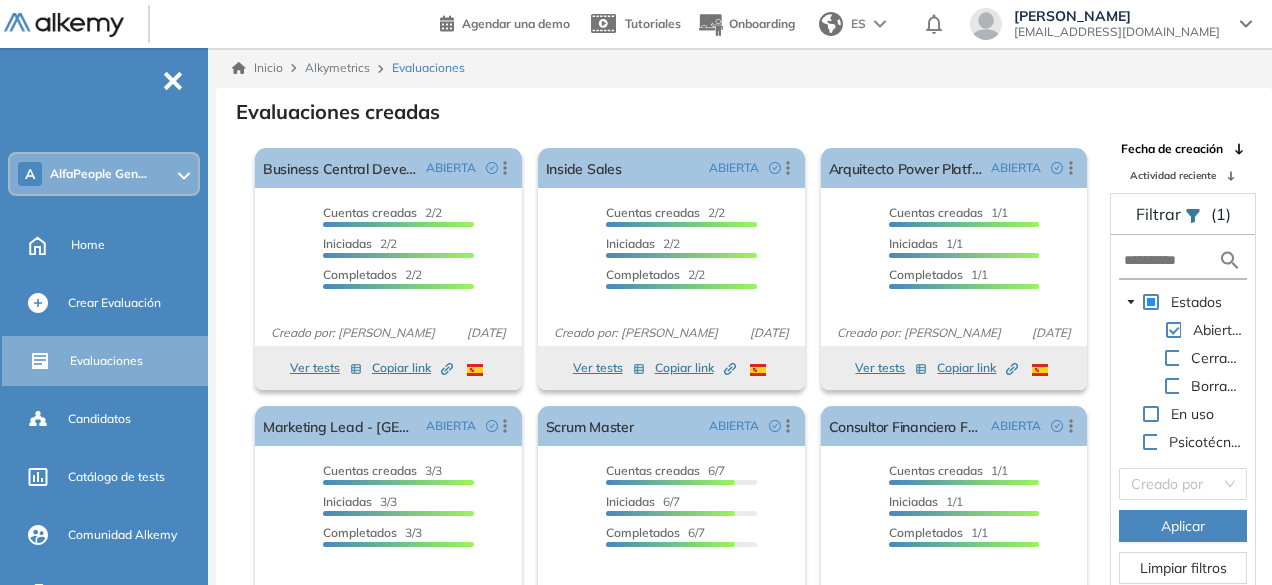 scroll, scrollTop: 48, scrollLeft: 0, axis: vertical 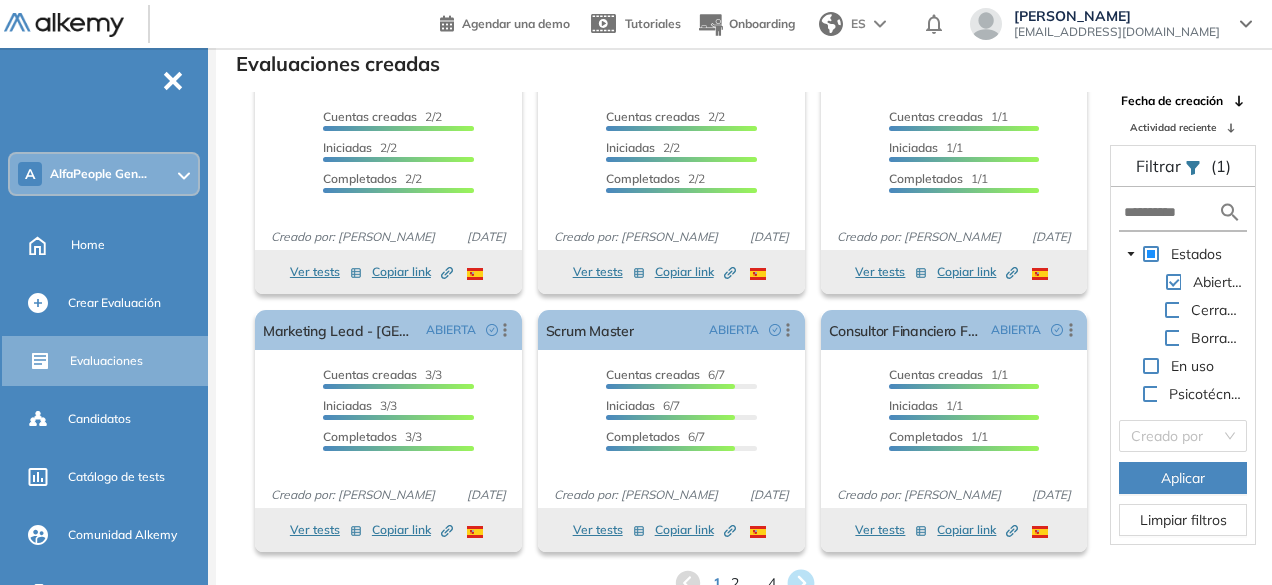 click 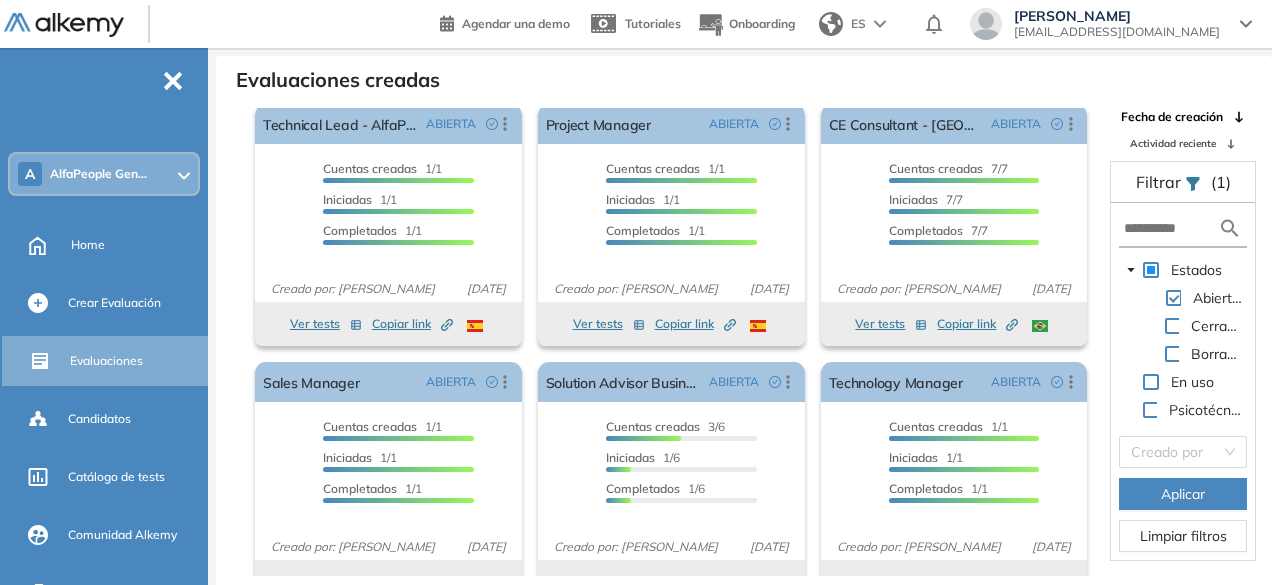 scroll, scrollTop: 48, scrollLeft: 0, axis: vertical 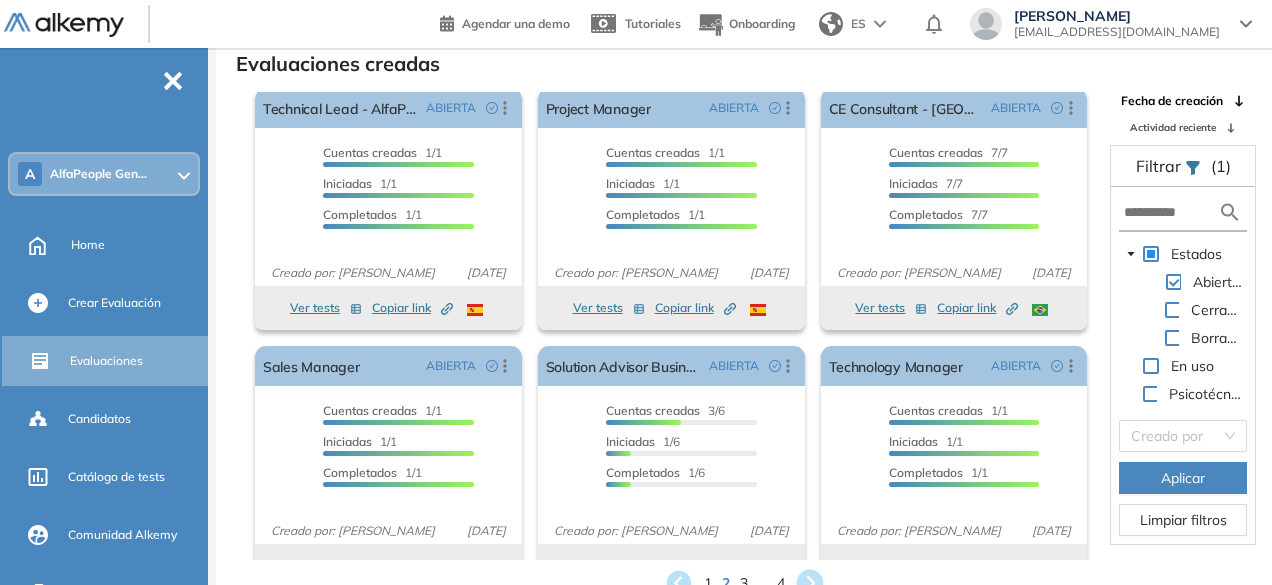 click 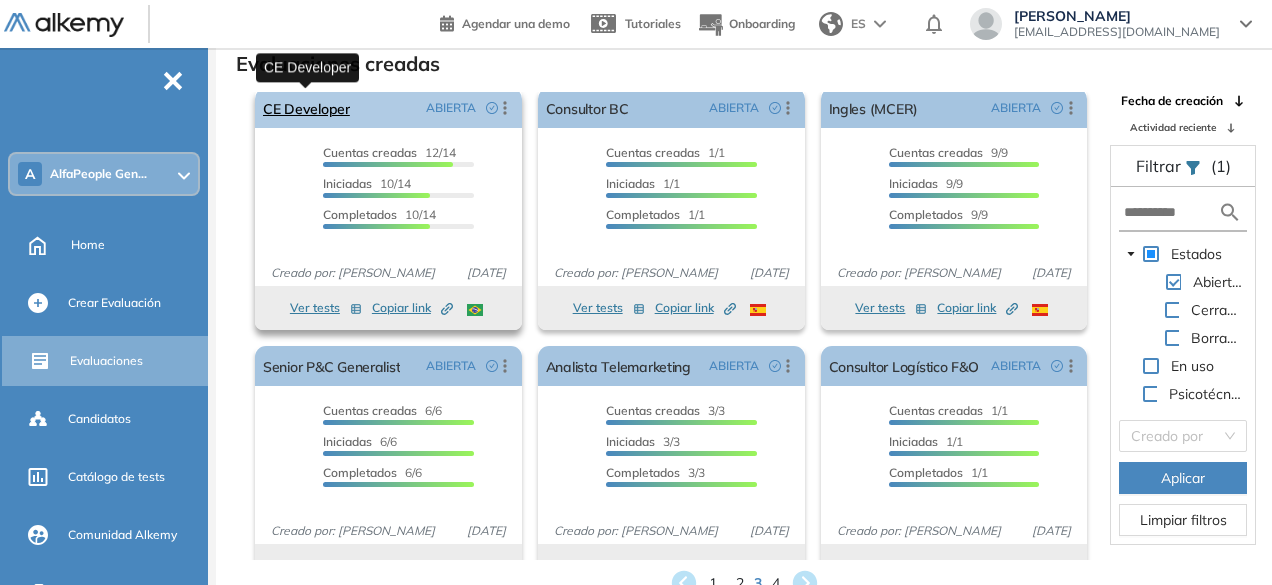 click on "CE Developer" at bounding box center [306, 108] 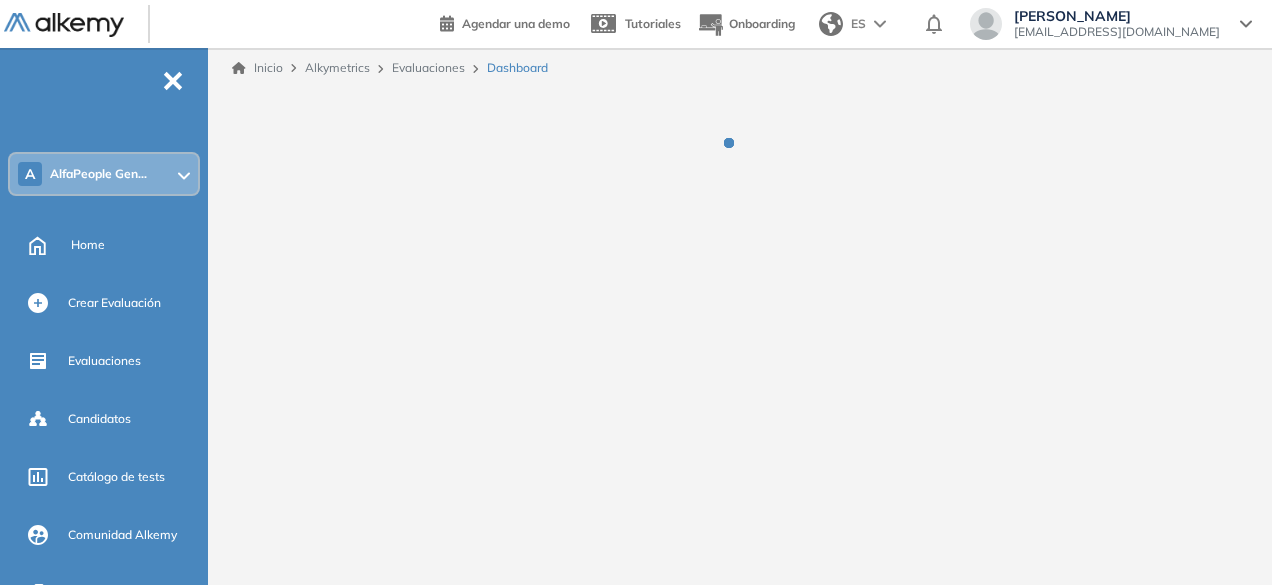 scroll, scrollTop: 0, scrollLeft: 0, axis: both 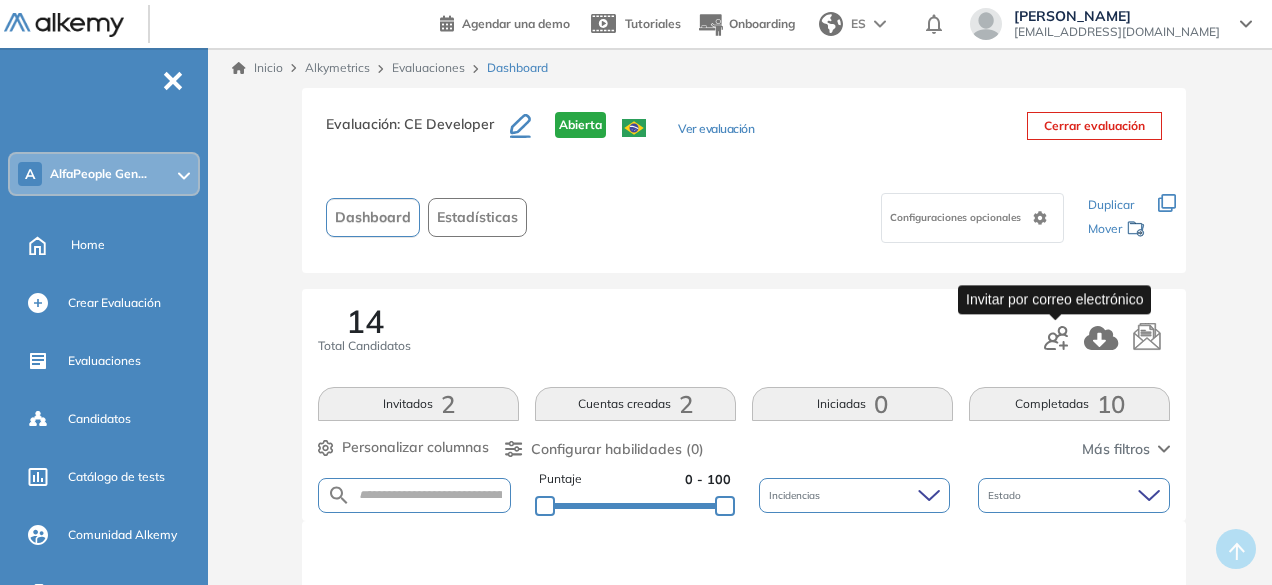 click 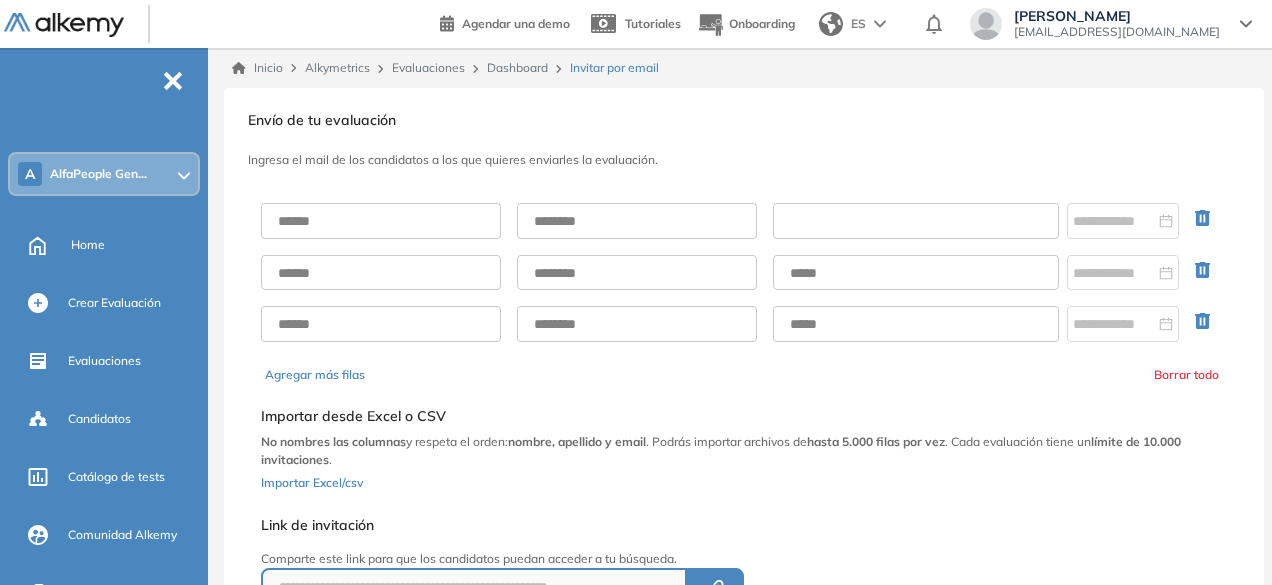 click at bounding box center [916, 221] 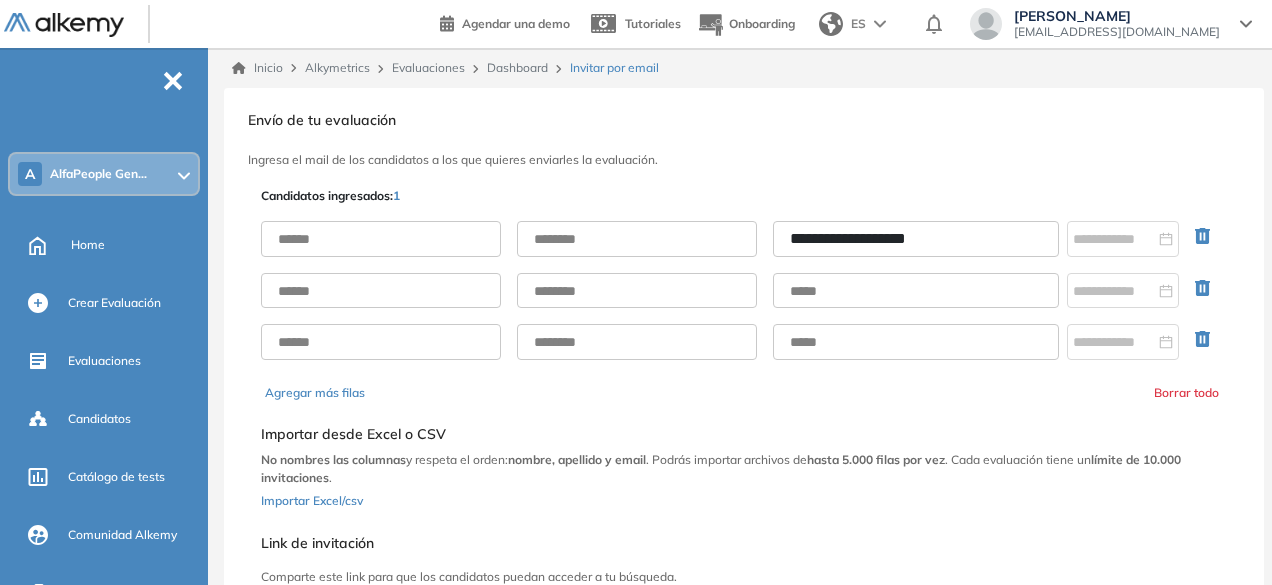 type on "**********" 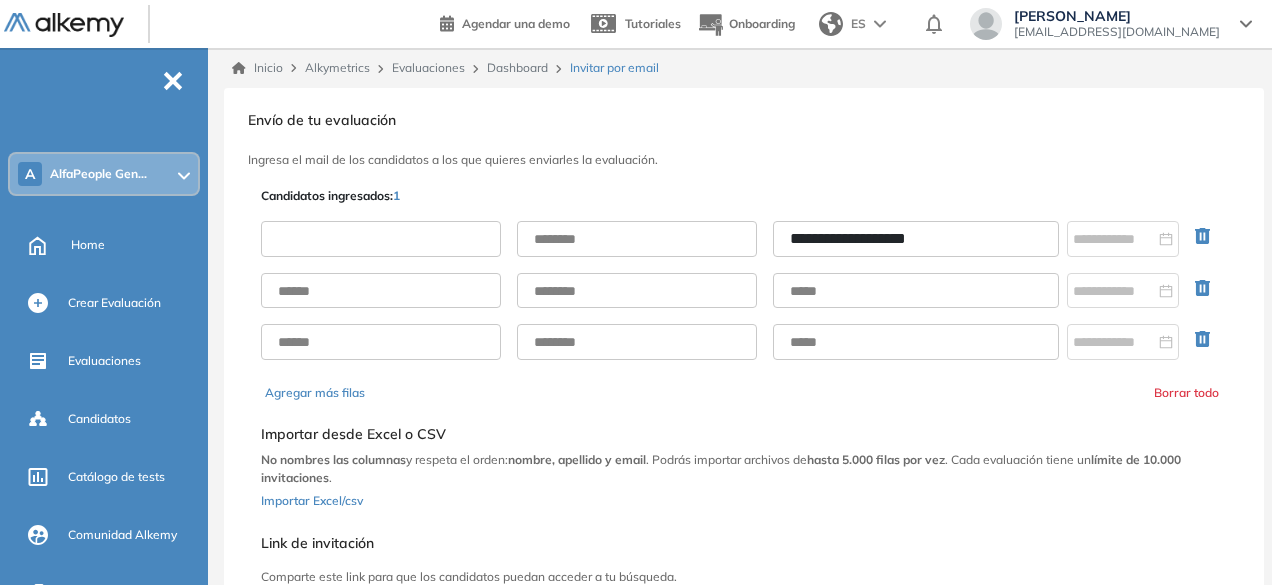 click at bounding box center (381, 239) 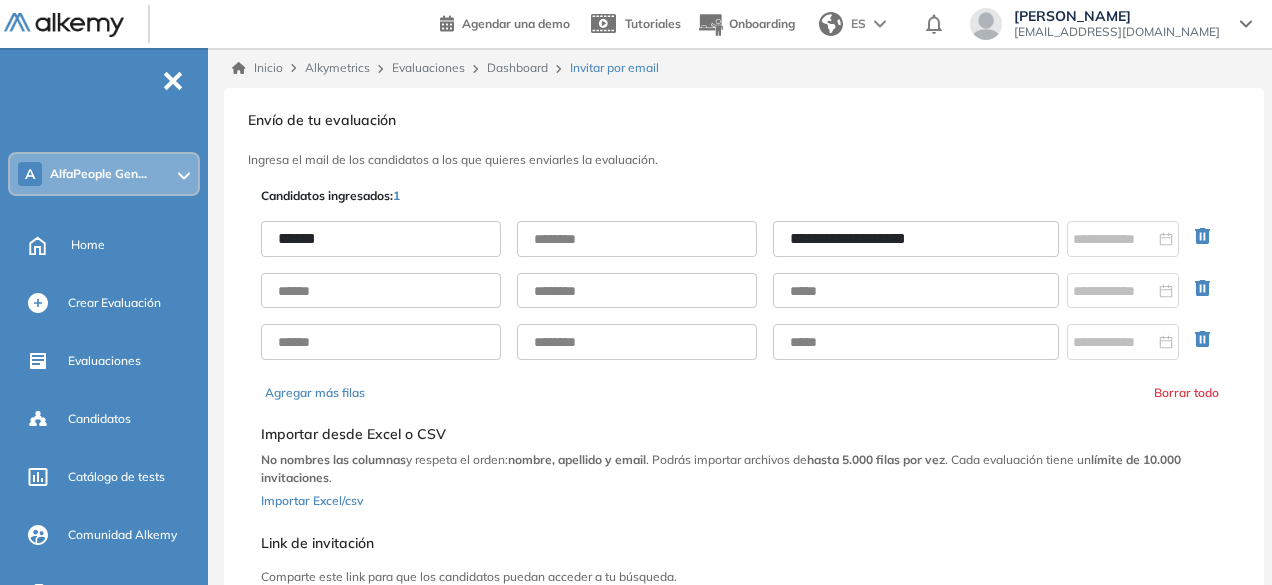 type on "******" 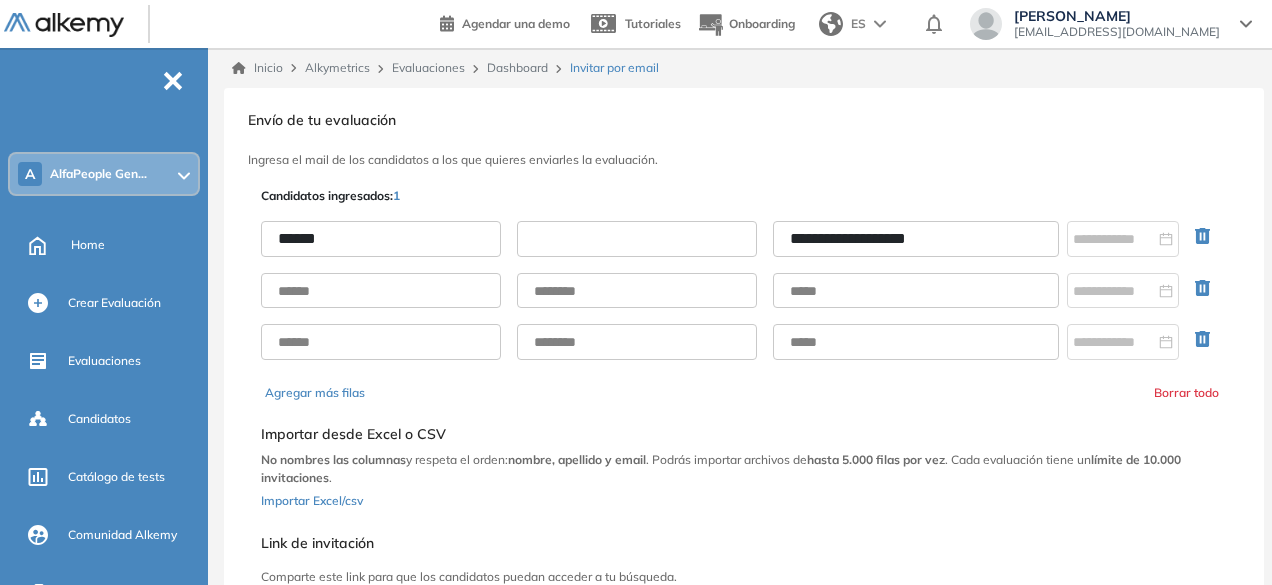 click at bounding box center [637, 239] 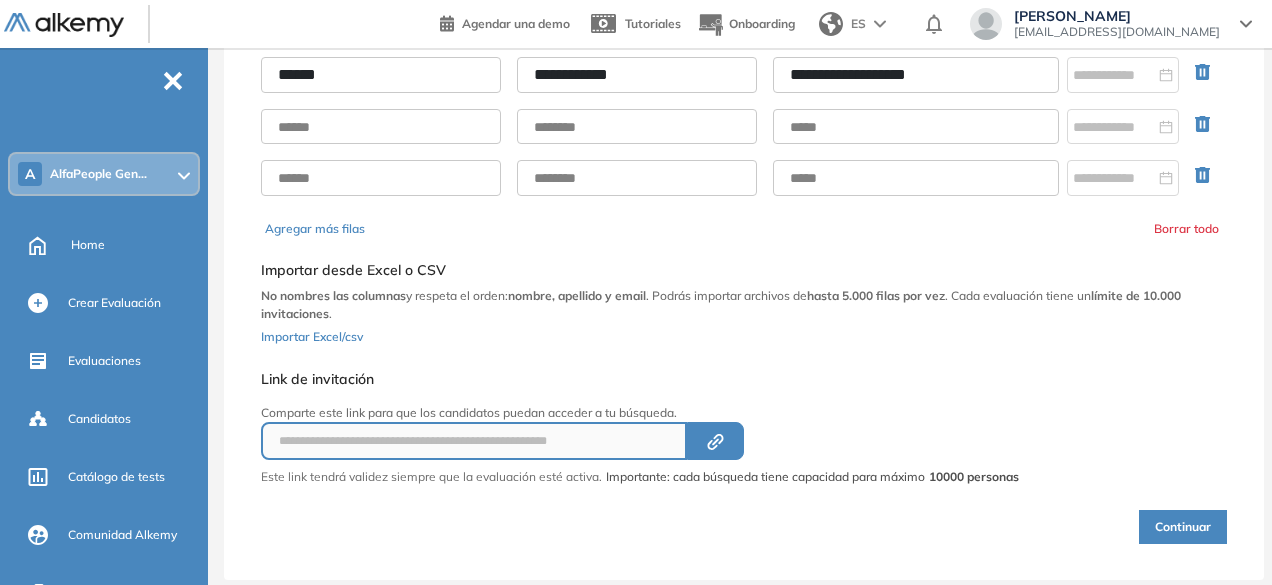 scroll, scrollTop: 173, scrollLeft: 0, axis: vertical 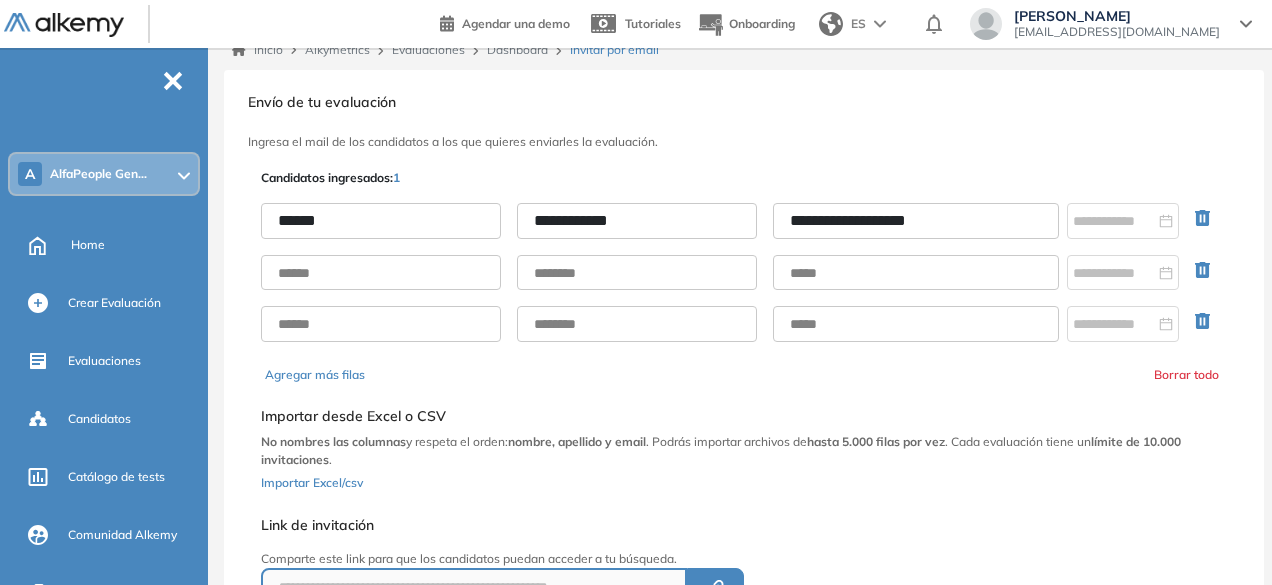 type on "**********" 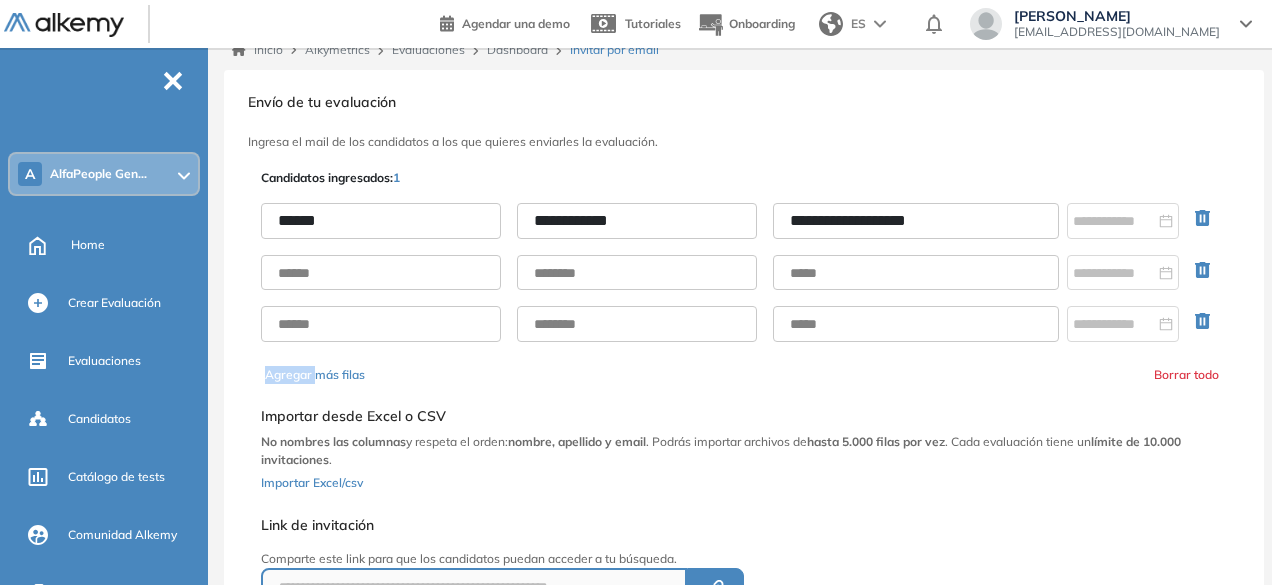 click on "**********" at bounding box center [744, 398] 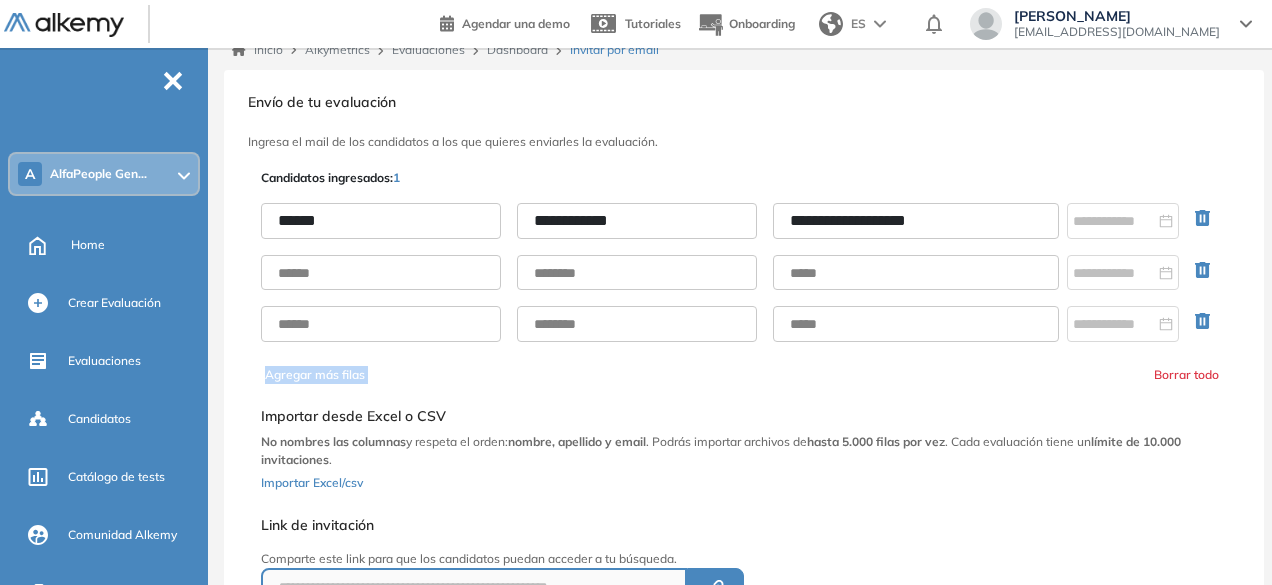 drag, startPoint x: 1269, startPoint y: 330, endPoint x: 1276, endPoint y: 342, distance: 13.892444 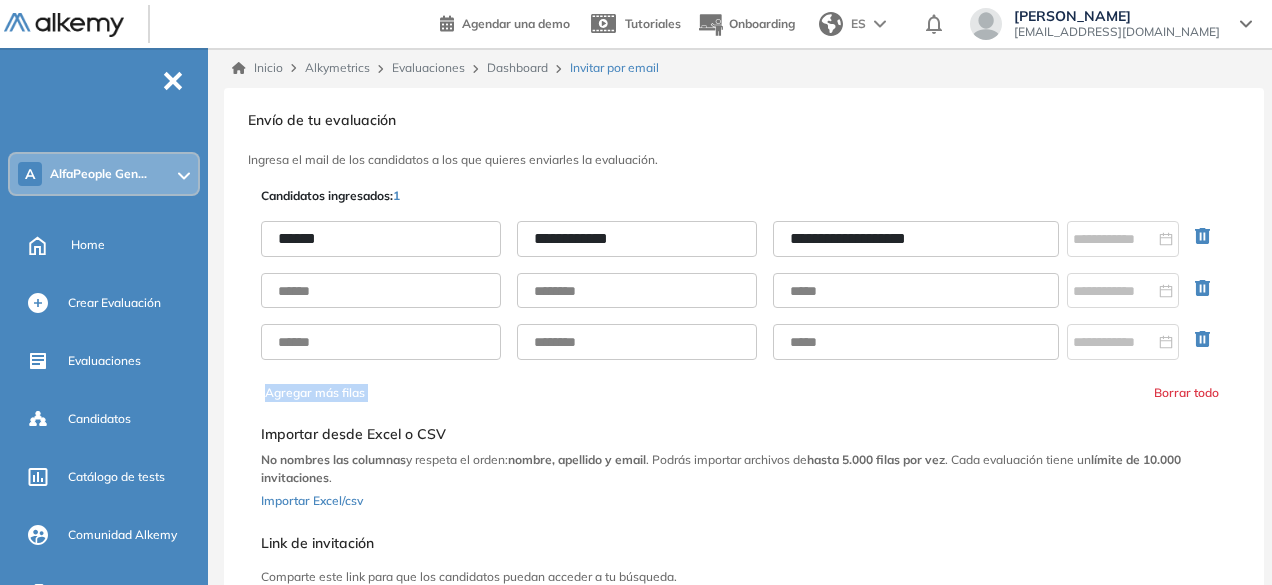 scroll, scrollTop: 204, scrollLeft: 0, axis: vertical 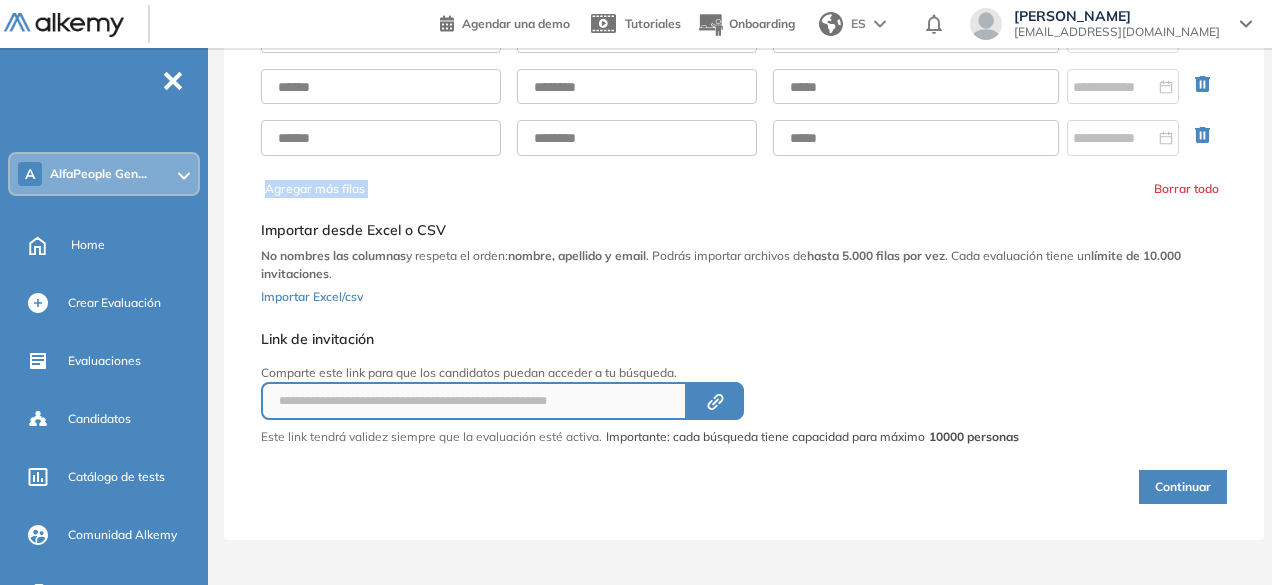 click on "Continuar" at bounding box center (1183, 487) 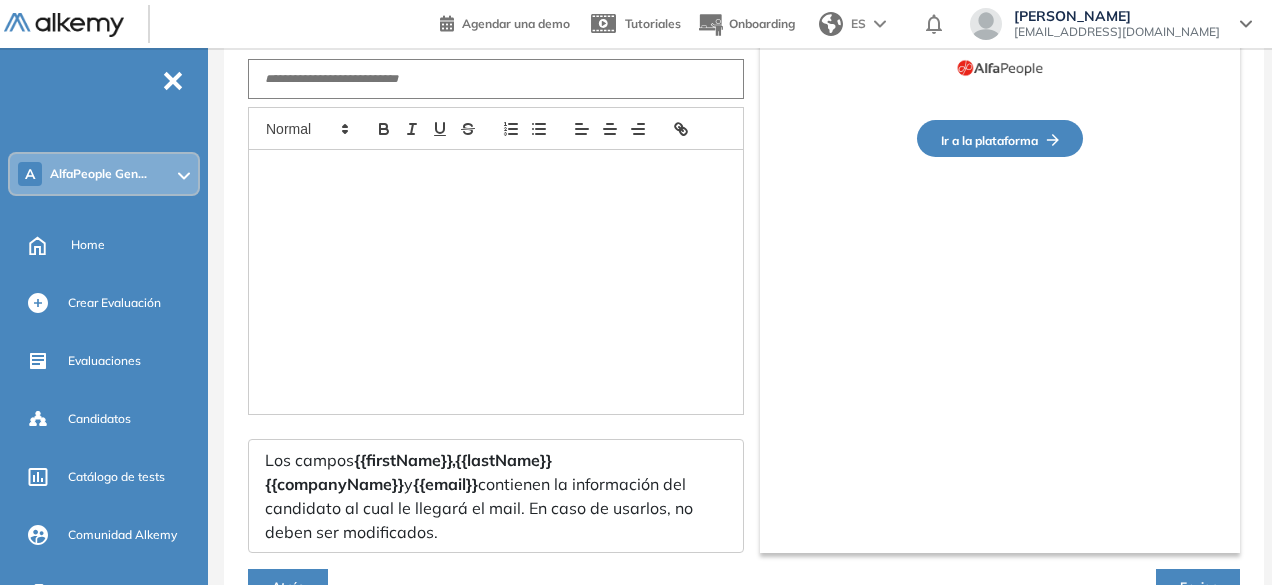 type on "**********" 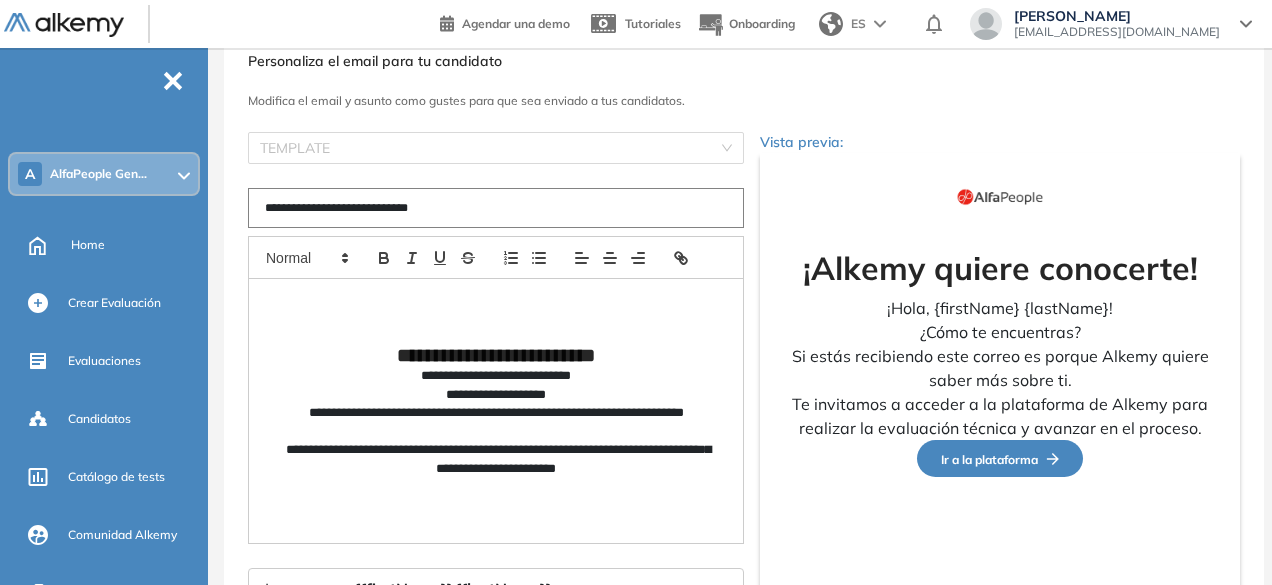 scroll, scrollTop: 78, scrollLeft: 0, axis: vertical 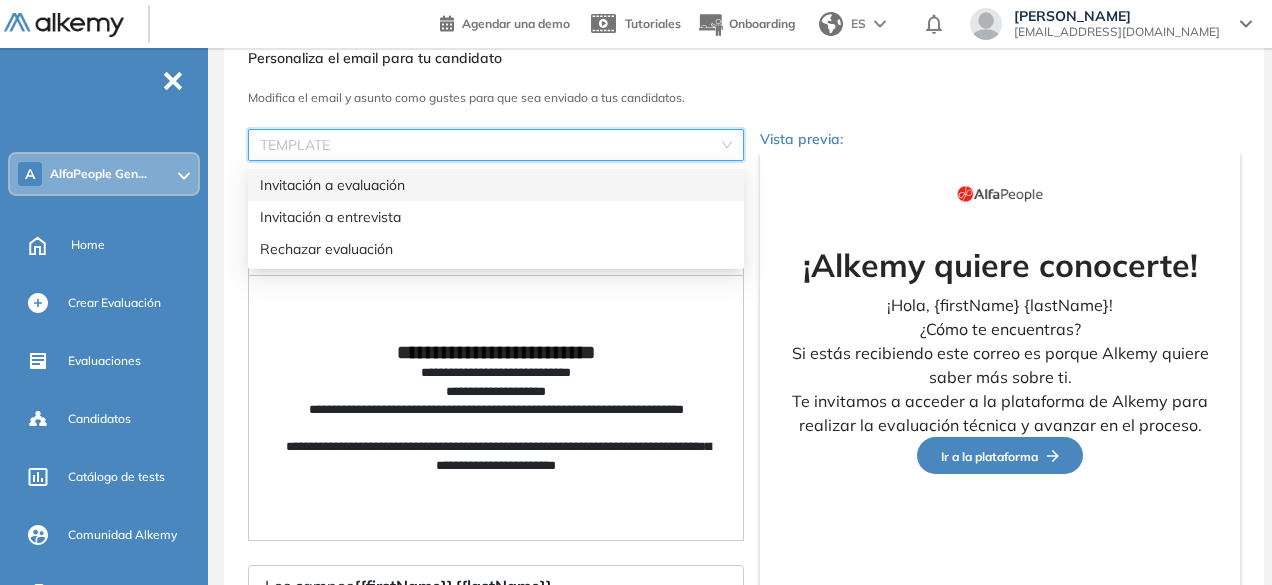 click at bounding box center [489, 145] 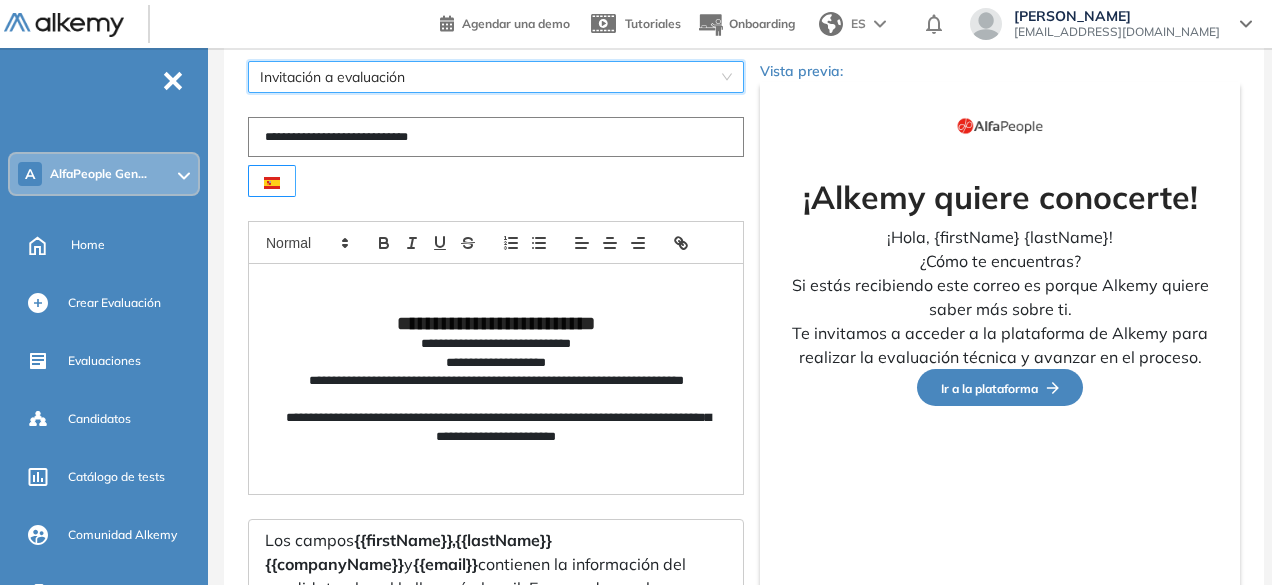 scroll, scrollTop: 149, scrollLeft: 0, axis: vertical 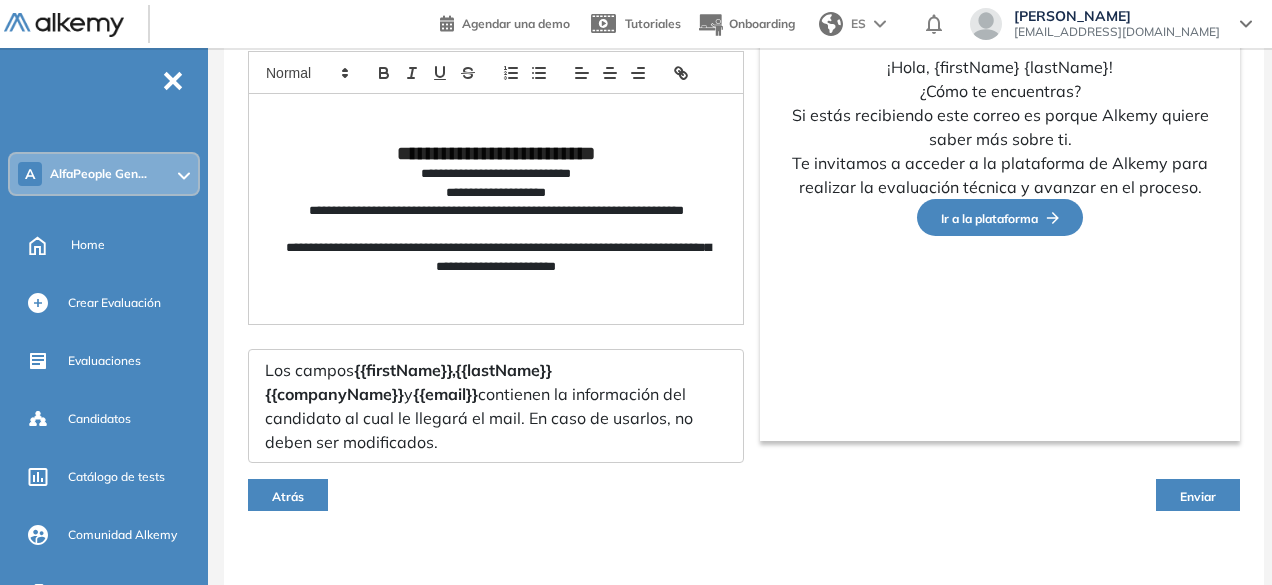 click on "Enviar" at bounding box center [1198, 495] 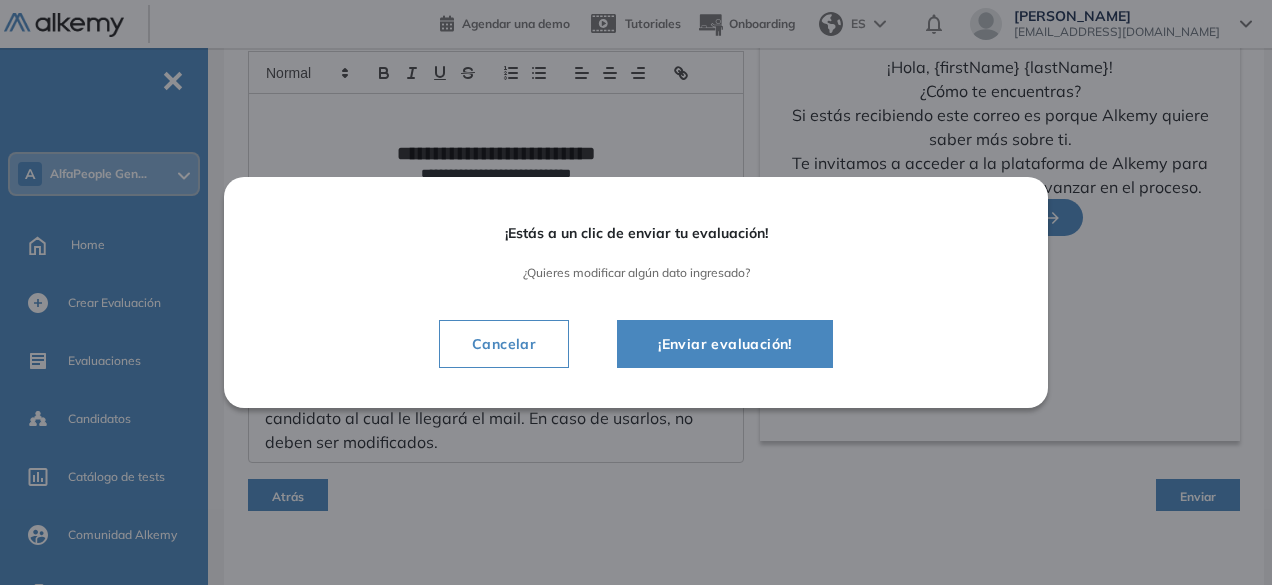 click on "¡Enviar evaluación!" at bounding box center [725, 344] 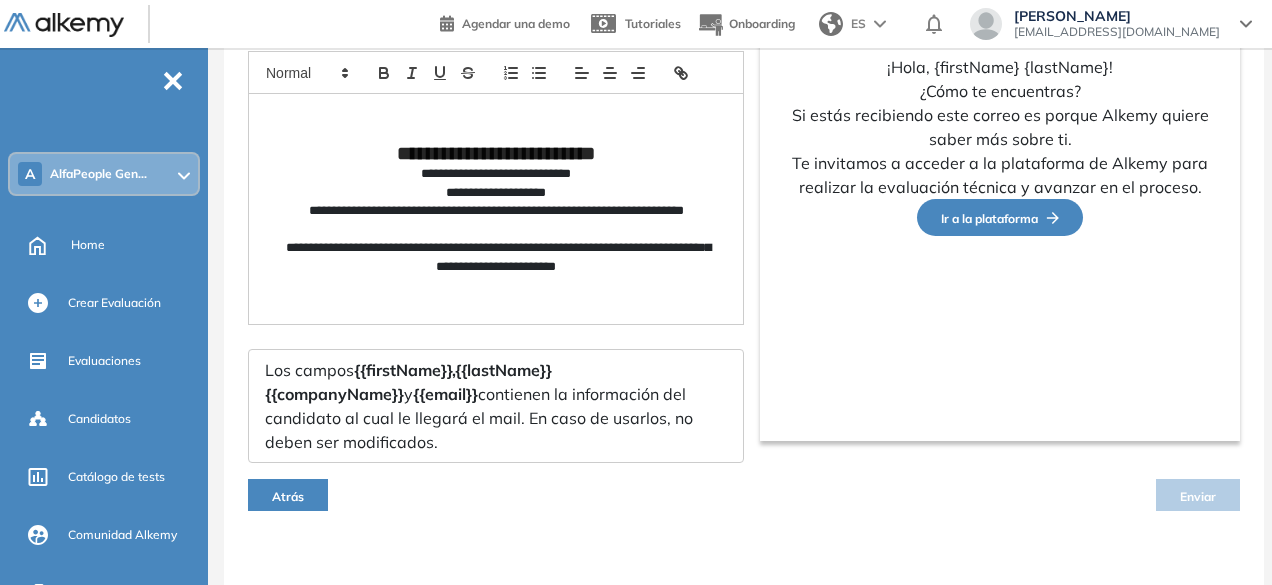 scroll, scrollTop: 296, scrollLeft: 0, axis: vertical 